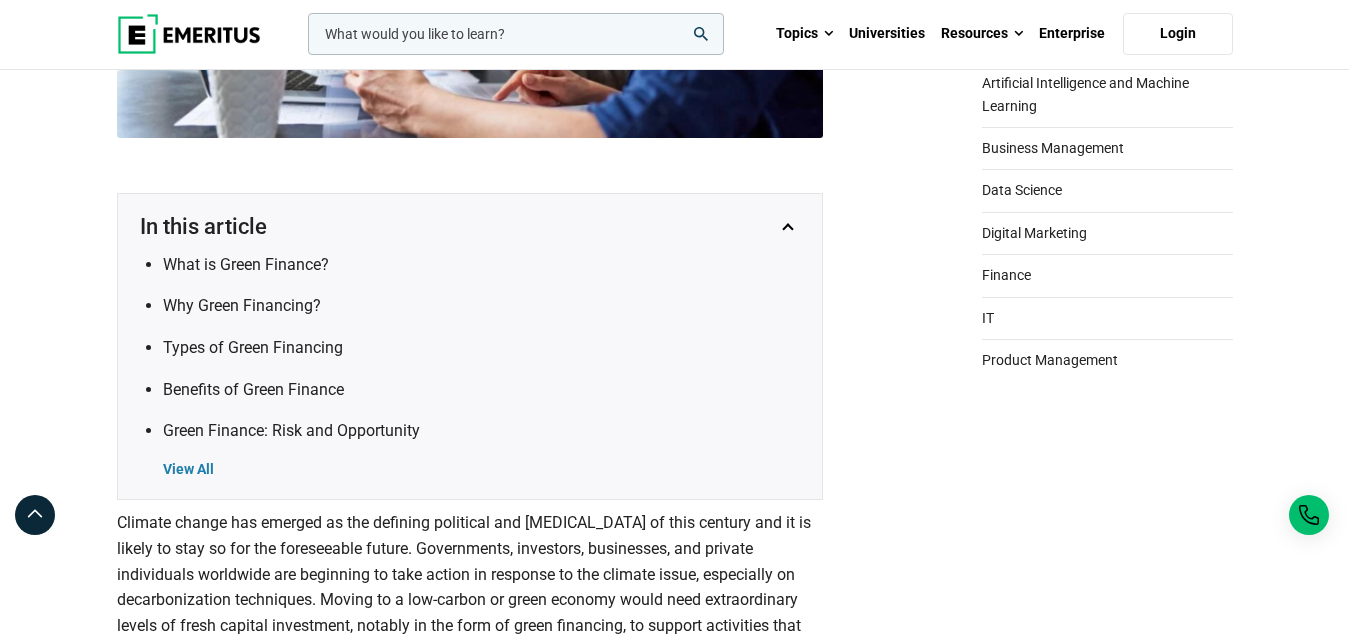 scroll, scrollTop: 640, scrollLeft: 0, axis: vertical 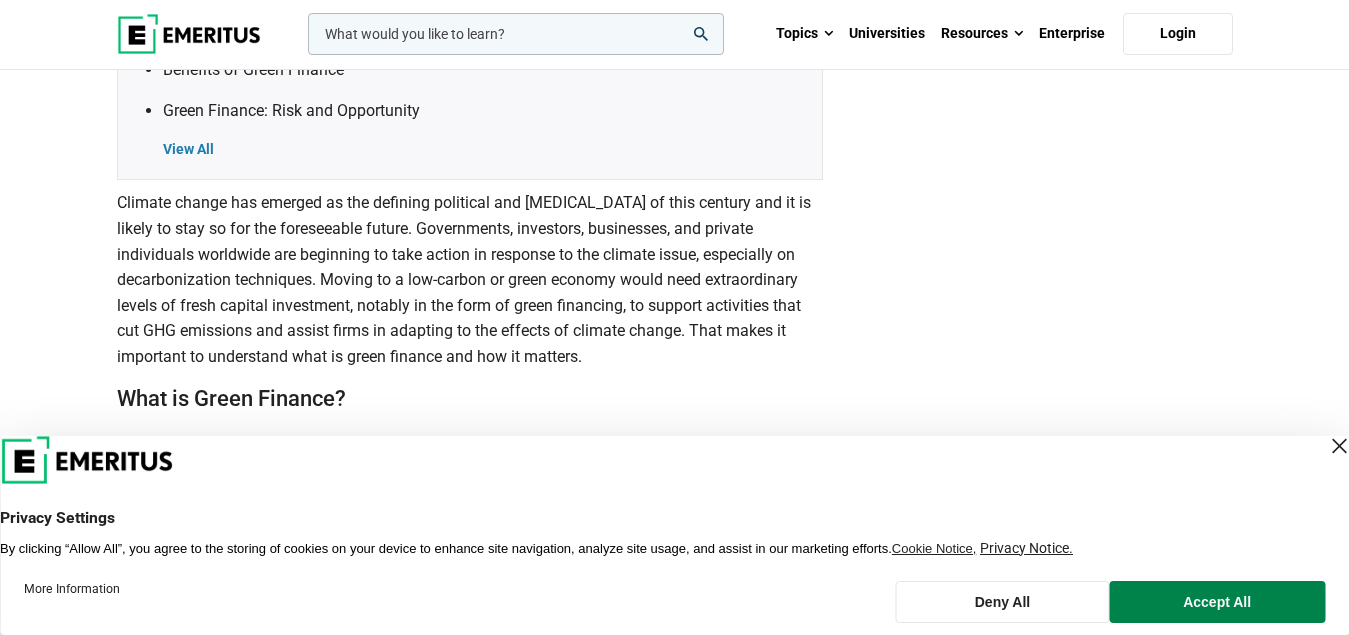 click at bounding box center (1339, 446) 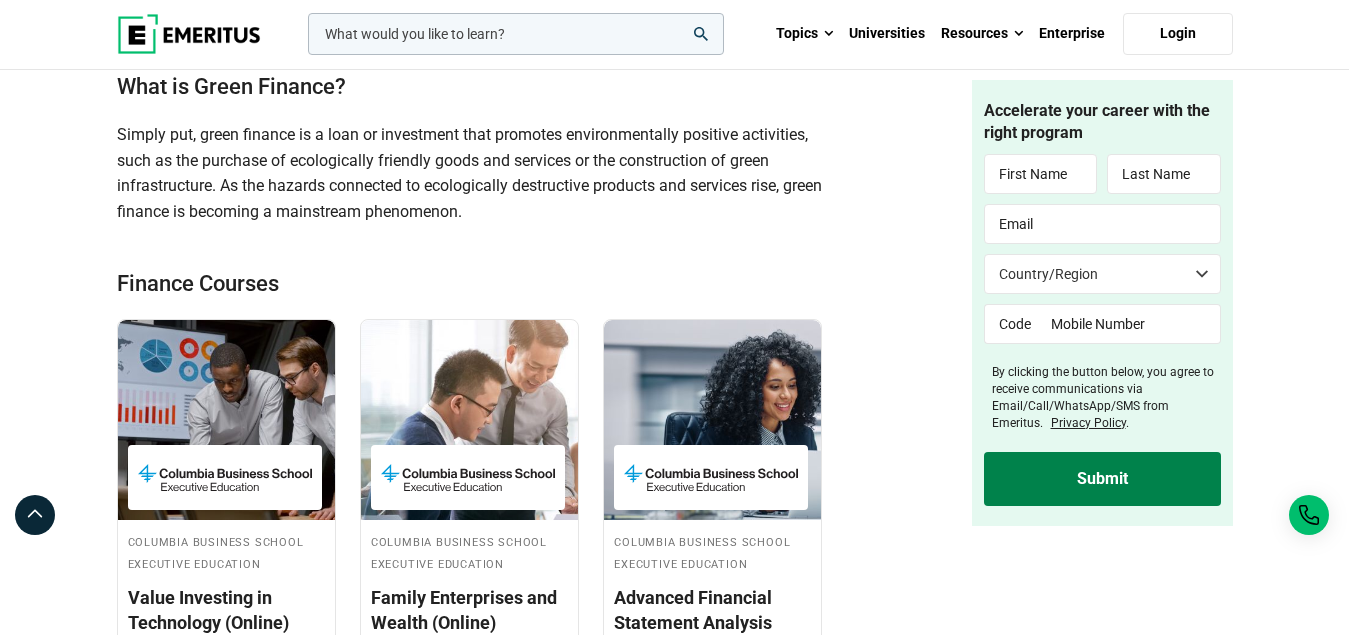 scroll, scrollTop: 1000, scrollLeft: 0, axis: vertical 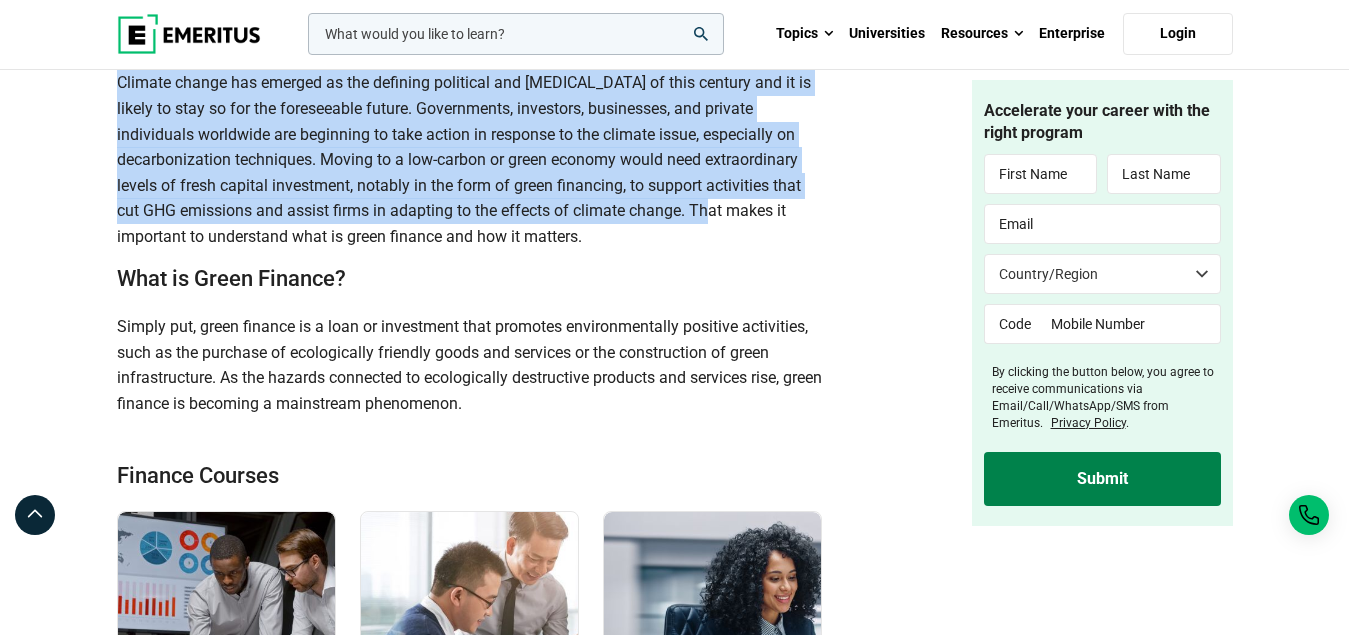 drag, startPoint x: 118, startPoint y: 80, endPoint x: 689, endPoint y: 206, distance: 584.7367 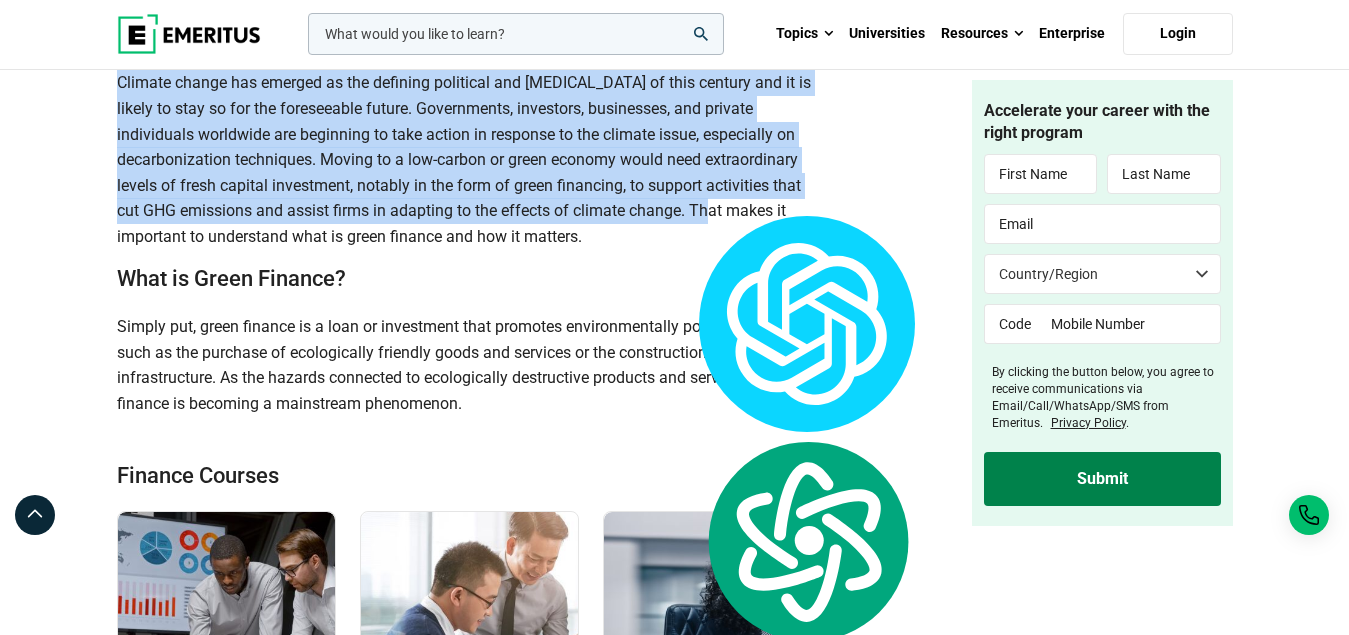 copy on "Climate change has emerged as the defining political and [MEDICAL_DATA] of this century and it is likely to stay so for the foreseeable future. Governments, investors, businesses, and private individuals worldwide are beginning to take action in response to the climate issue, especially on decarbonization techniques. Moving to a low-carbon or green economy would need extraordinary levels of fresh capital investment, notably in the form of green financing, to support activities that cut GHG emissions and assist firms in adapting to the effects of climate change." 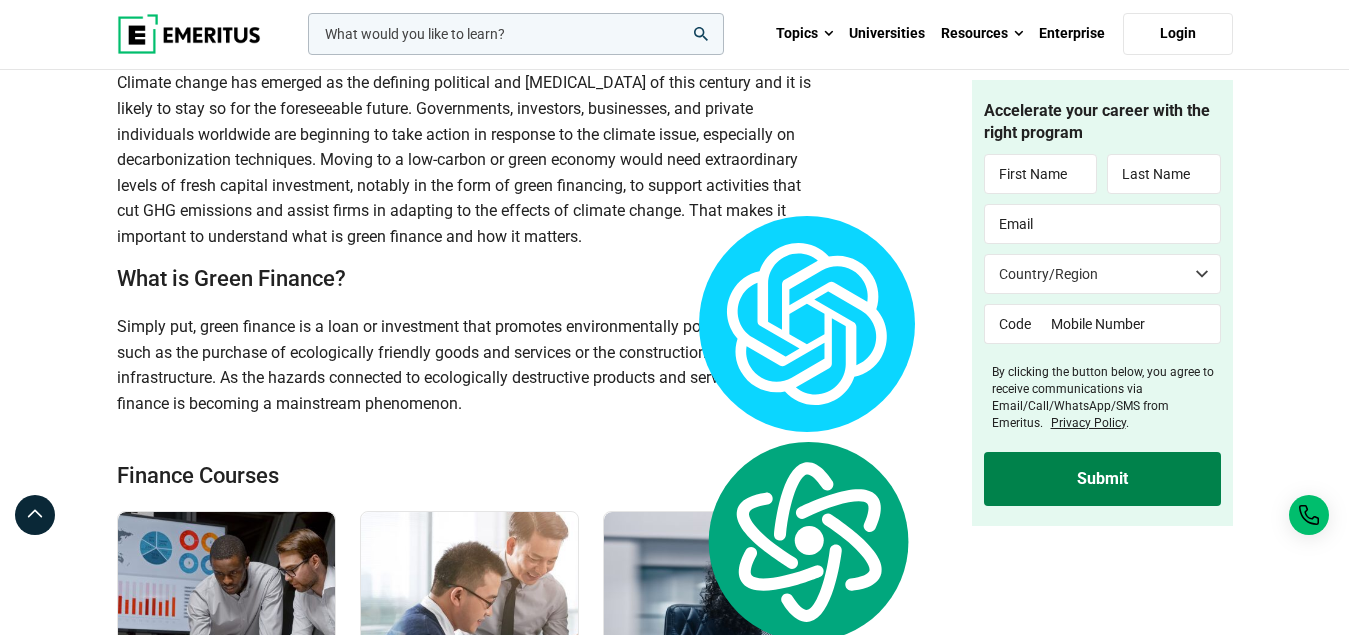 click on "Simply put, green finance is a loan or investment that promotes environmentally positive activities, such as the purchase of ecologically friendly goods and services or the construction of green infrastructure. As the hazards connected to ecologically destructive products and services rise, green finance is becoming a mainstream phenomenon." at bounding box center (470, 365) 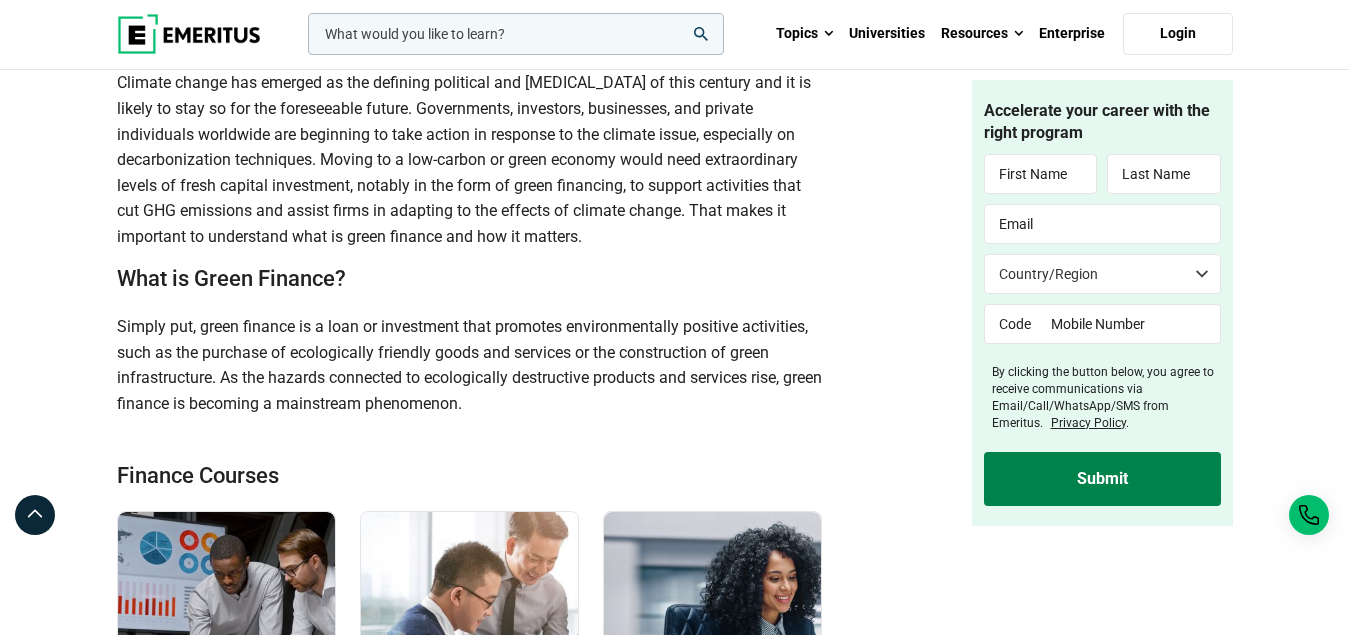 drag, startPoint x: 117, startPoint y: 325, endPoint x: 472, endPoint y: 402, distance: 363.25473 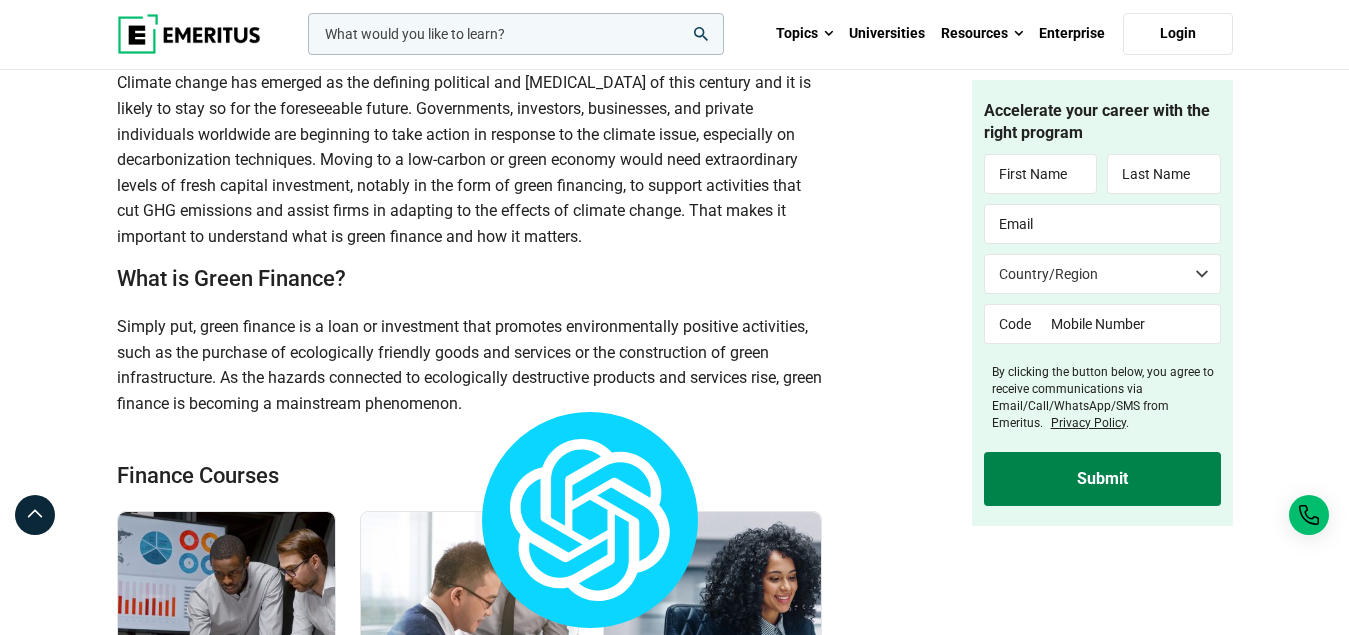 copy on "Simply put, green finance is a loan or investment that promotes environmentally positive activities, such as the purchase of ecologically friendly goods and services or the construction of green infrastructure. As the hazards connected to ecologically destructive products and services rise, green finance is becoming a mainstream phenomenon." 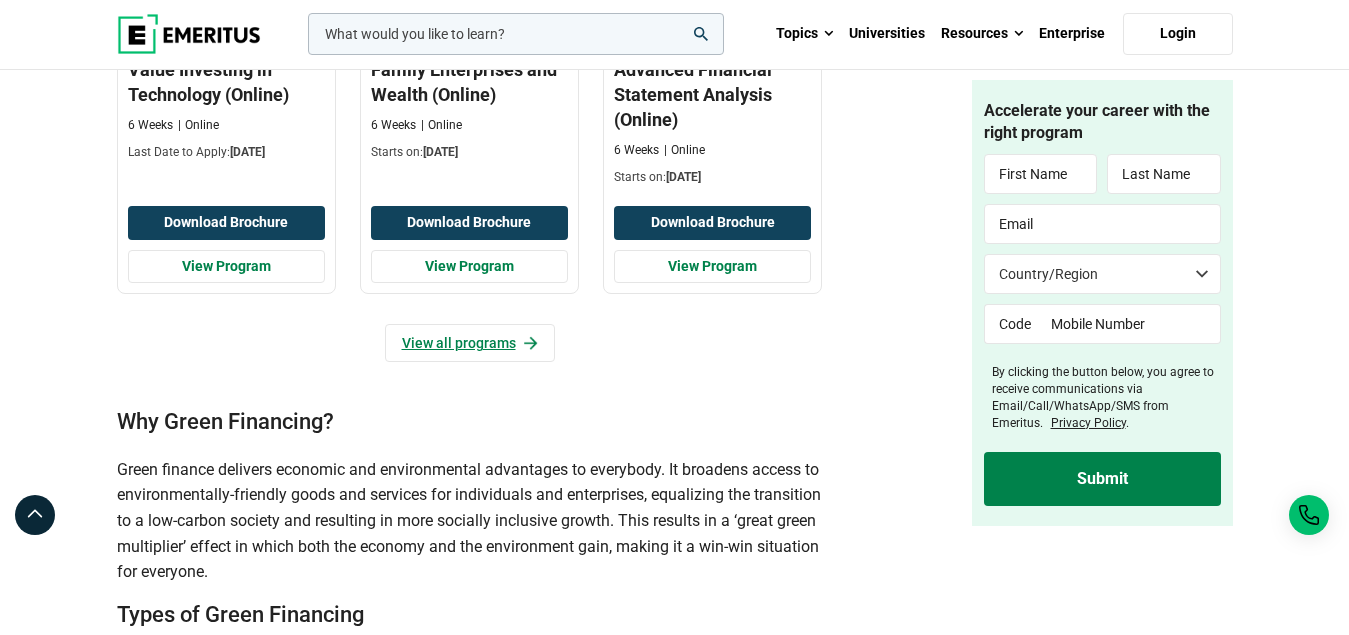 scroll, scrollTop: 1840, scrollLeft: 0, axis: vertical 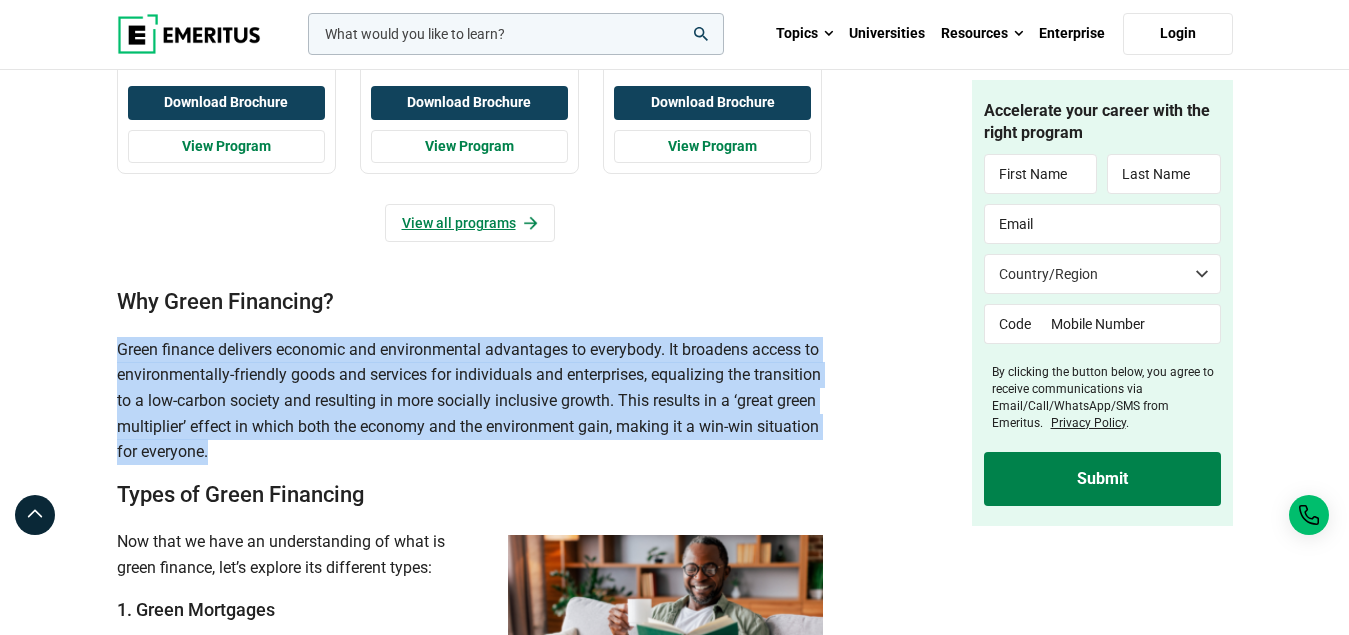 drag, startPoint x: 117, startPoint y: 351, endPoint x: 246, endPoint y: 447, distance: 160.80112 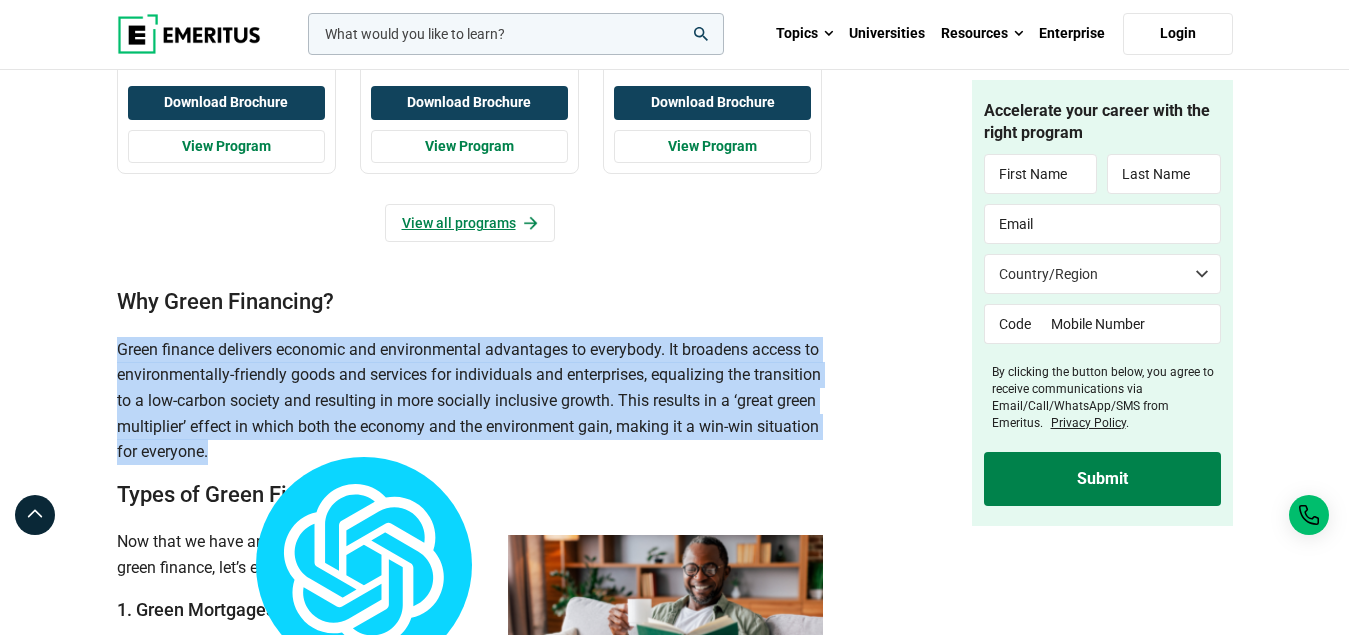 copy on "Green finance delivers economic and environmental advantages to everybody. It broadens access to environmentally-friendly goods and services for individuals and enterprises, equalizing the transition to a low-carbon society and resulting in more socially inclusive growth. This results in a ‘great green multiplier’ effect in which both the economy and the environment gain, making it a win-win situation for everyone." 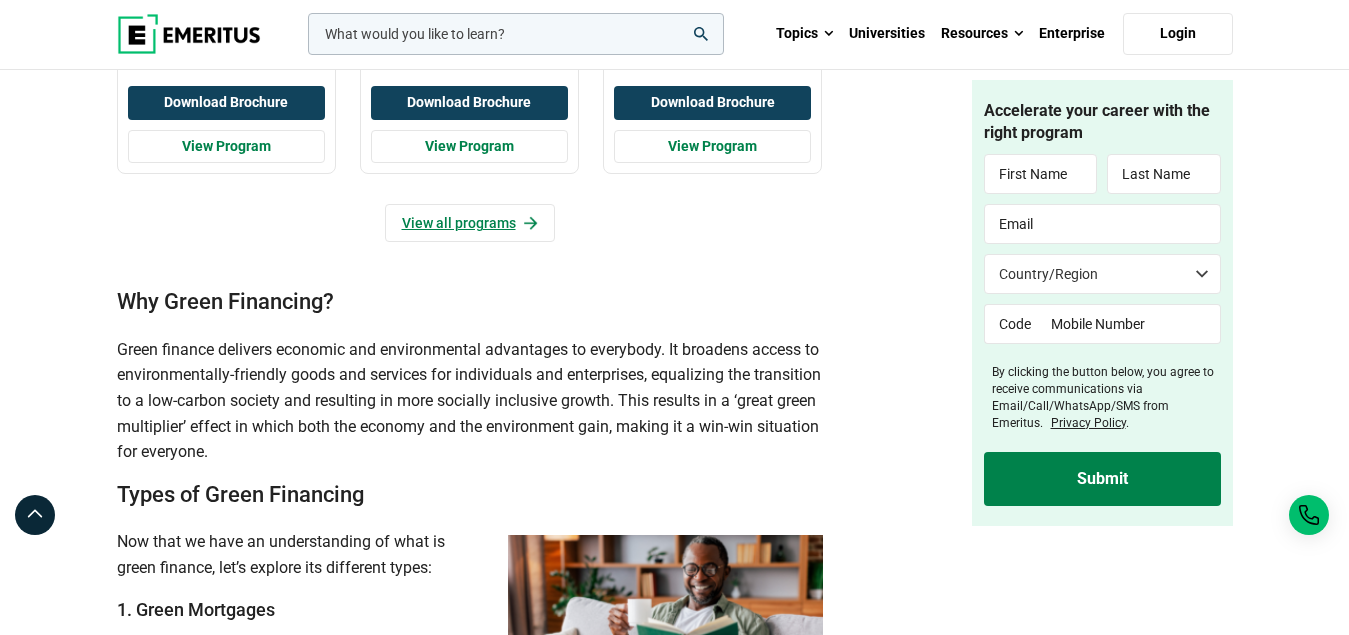 click on "Types of Green Financing" at bounding box center (470, 495) 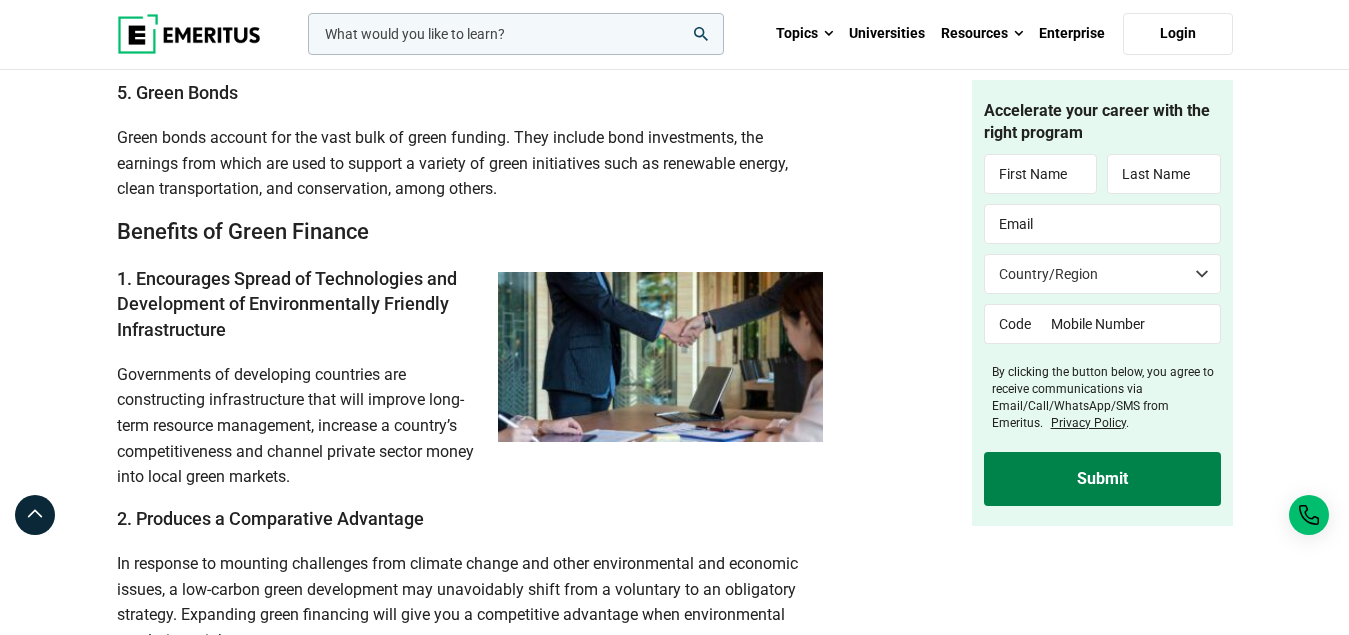 scroll, scrollTop: 3000, scrollLeft: 0, axis: vertical 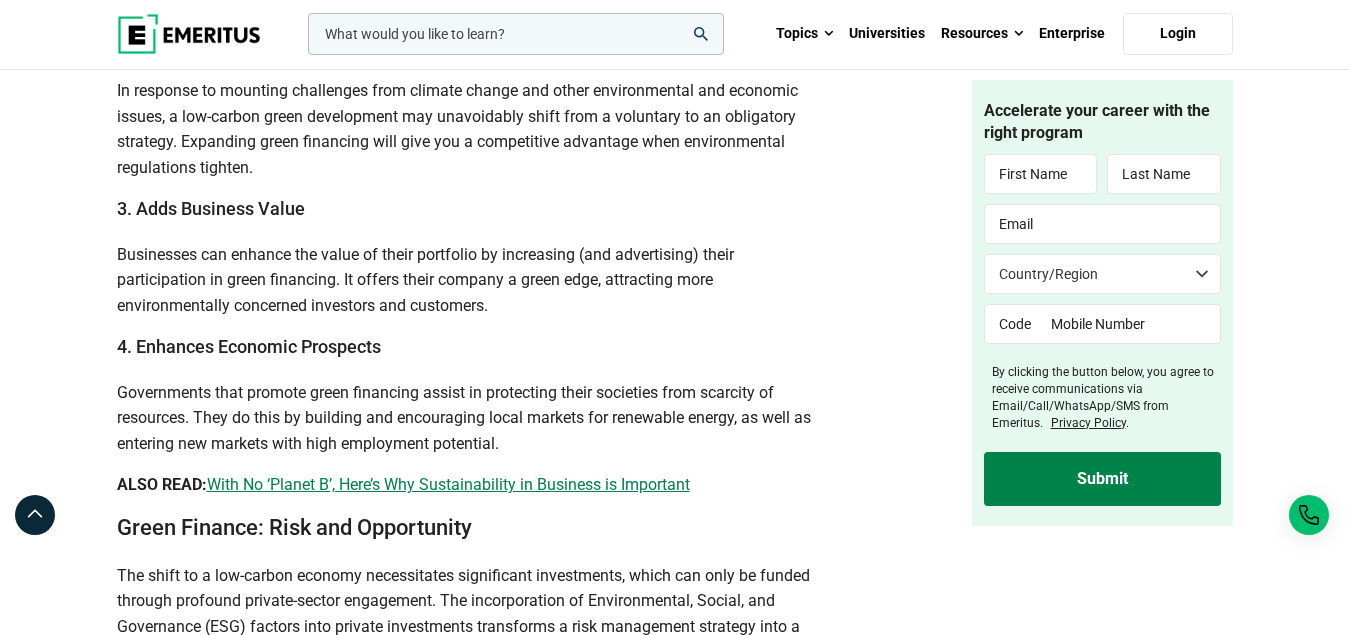 drag, startPoint x: 119, startPoint y: 192, endPoint x: 584, endPoint y: 434, distance: 524.2032 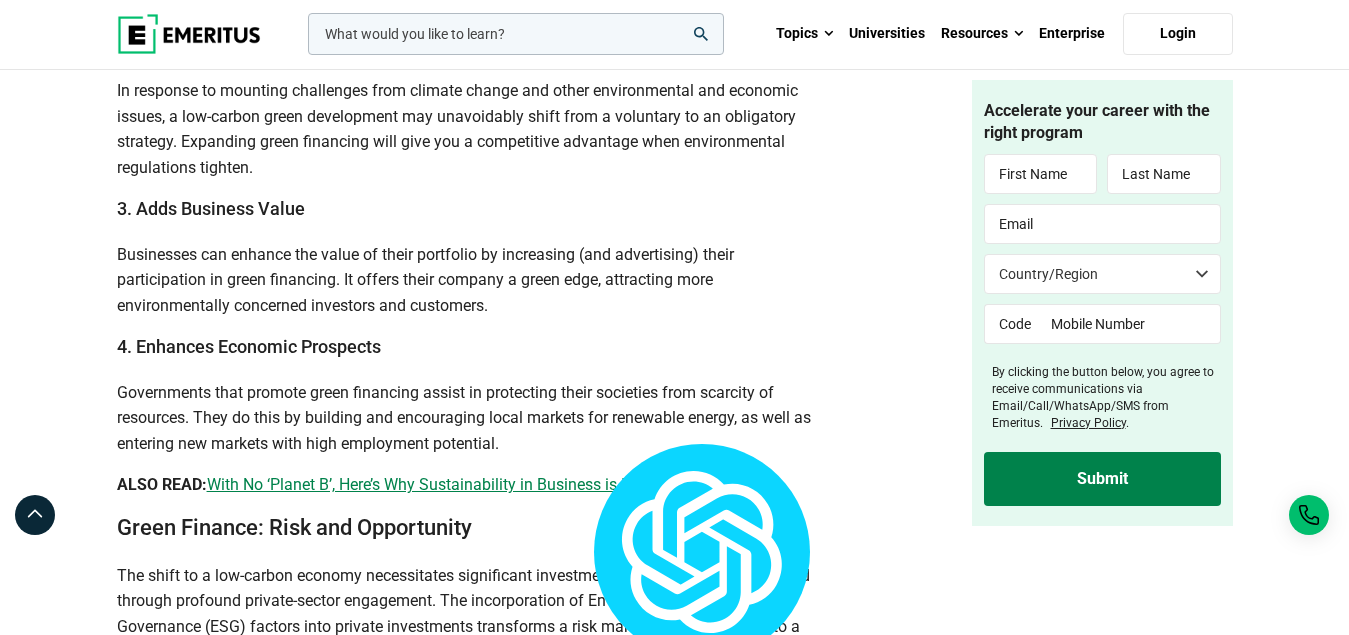 copy on "Loremips do Sitam Consect
7. Adipiscing Elitse do Eiusmodtempo inc Utlaboreetd ma Aliquaenimadmin Veniamqu Nostrudexercit
Ullamcolabo ni aliquipexe commodoco dui auteirureinr voluptatevelit esse cill fugiatn pari-exce sintocca cupidatatn, proident s culpaqu’o deseruntmollita ide laborum perspic undeom isten erro volup accus dolorem.
9. Laudanti t Remaperiame Ipsaquaea
Il inventor ve quasiarc beataevita dict explica nemoen ips quiav aspernaturaut odi fugitcon magnid, e rat-sequin neque porroquisqu dol adipiscinum eiusm temp i magnamqua et mi solutanobi eligendi. Optiocumq nihil impeditqu plac face pos a repellendus temporibu aute quibusdamoffi debitisreru necessi.
1. Saep Evenietv Repud
Recusandae ita earumhi ten sapie de reici voluptati ma aliasperfe (dol asperioresr) minim nostrumexerci ul corpo suscipitl. Al commod conse quidmax m moles haru, quidemreru faci expeditadistinc namlibero temporecu sol nobiselig.
4. Optiocum Nihilimp Minusquod
Maximeplace face possimu omnis loremipsu dolors am..." 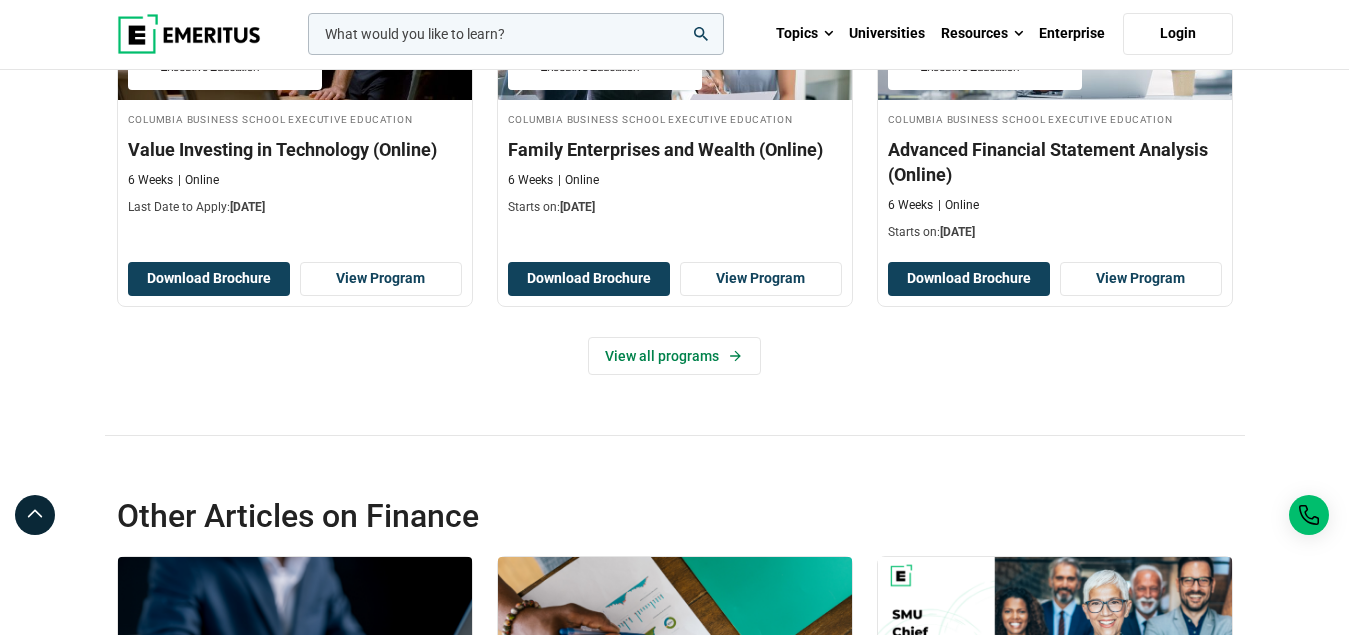 scroll, scrollTop: 6553, scrollLeft: 0, axis: vertical 